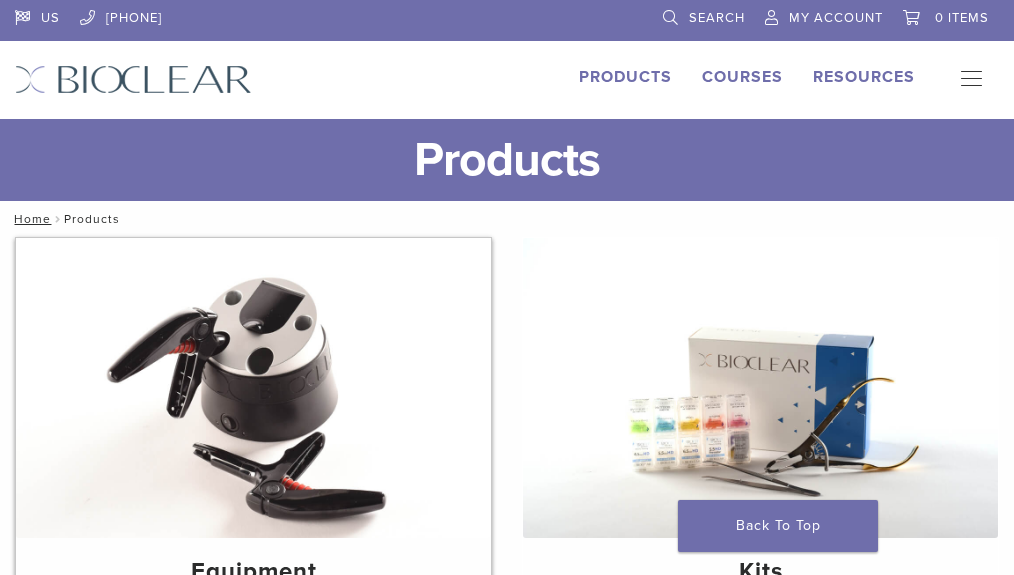 scroll, scrollTop: 0, scrollLeft: 0, axis: both 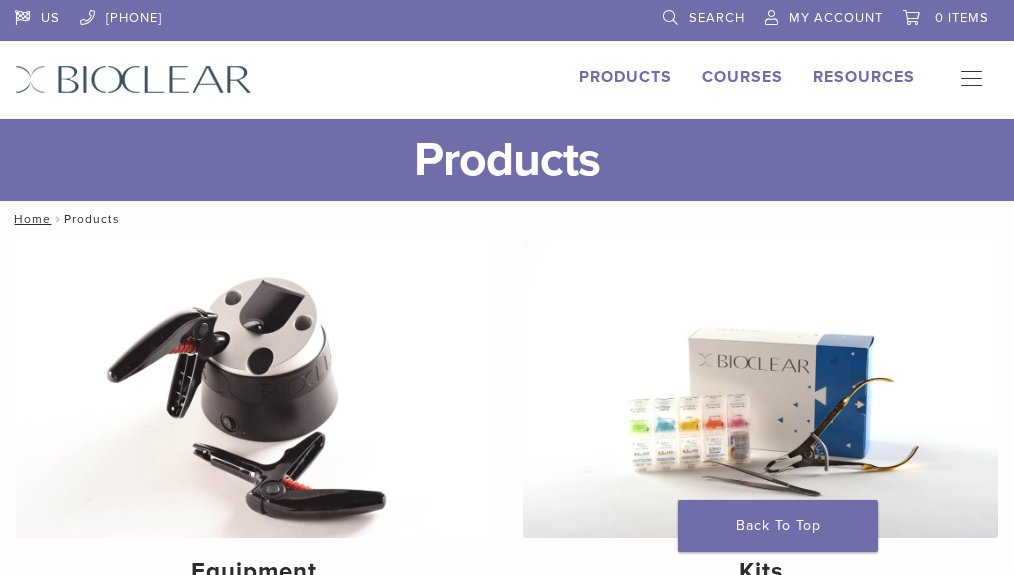 click on "My Account" at bounding box center (836, 18) 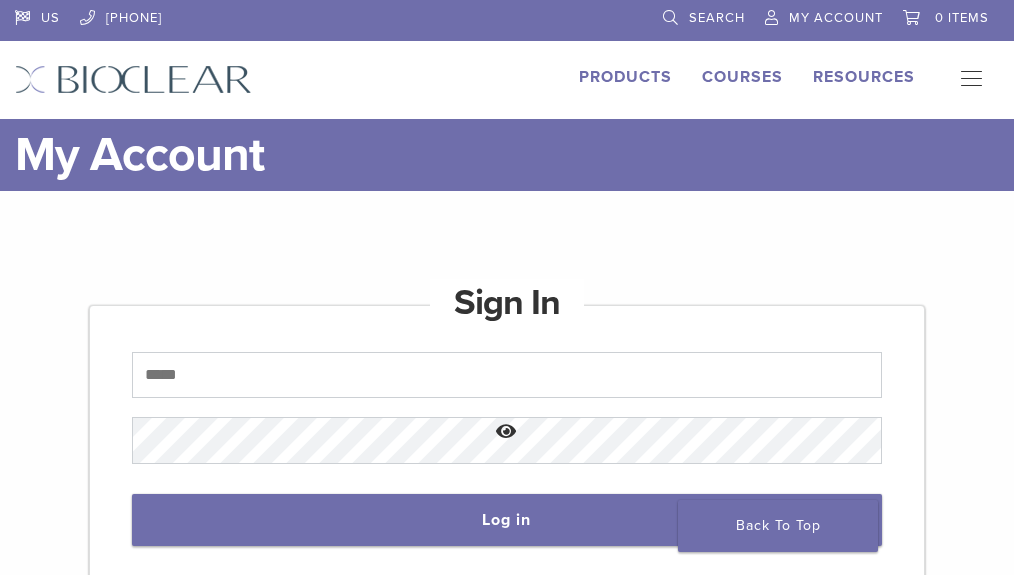 scroll, scrollTop: 0, scrollLeft: 0, axis: both 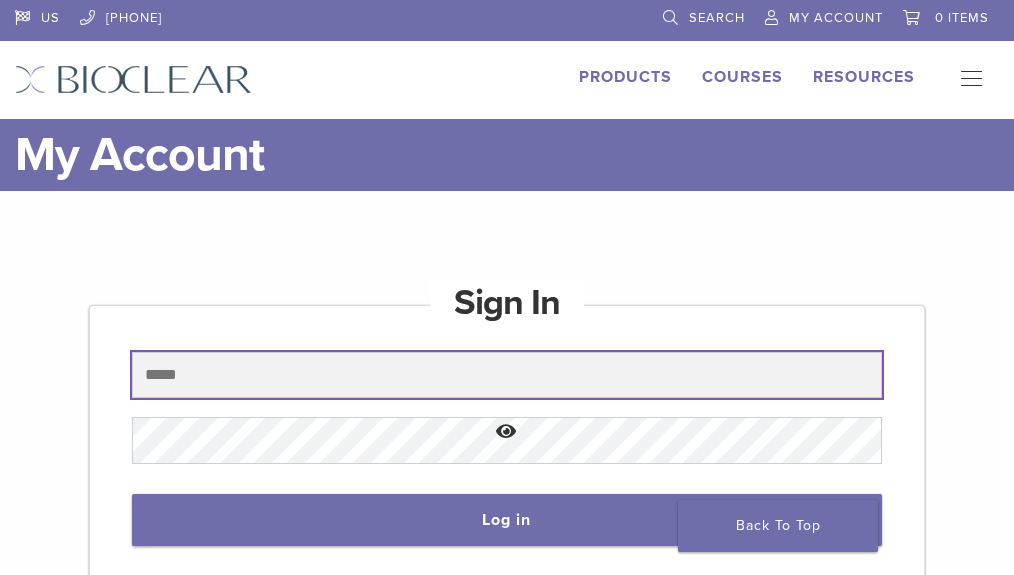 type on "**********" 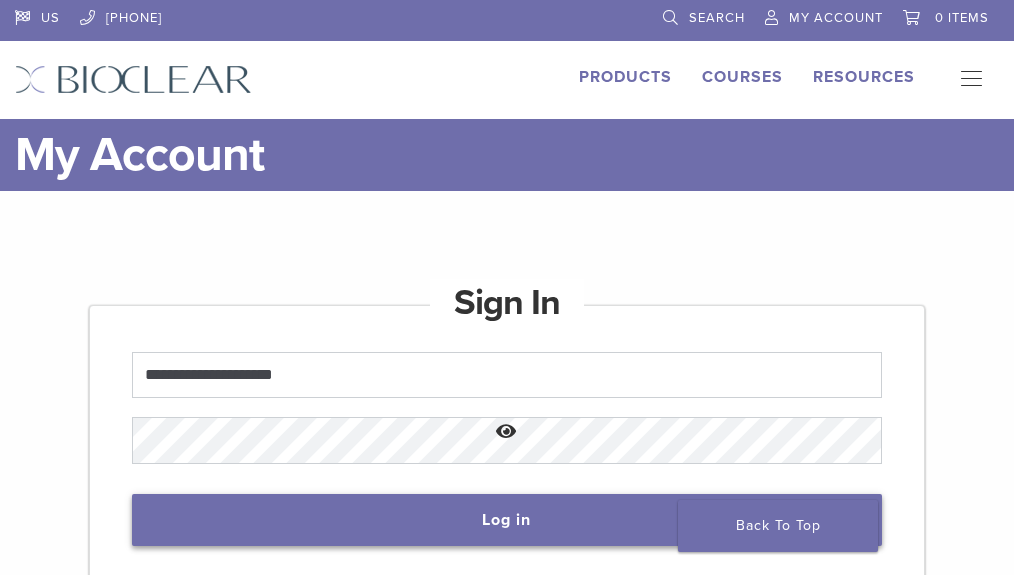 click on "Log in" at bounding box center [507, 520] 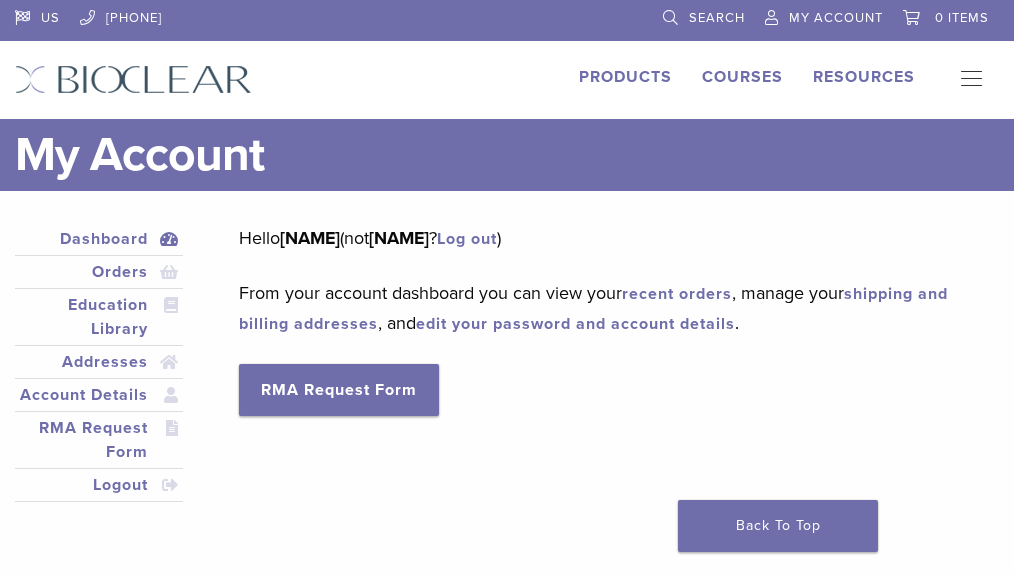scroll, scrollTop: 0, scrollLeft: 0, axis: both 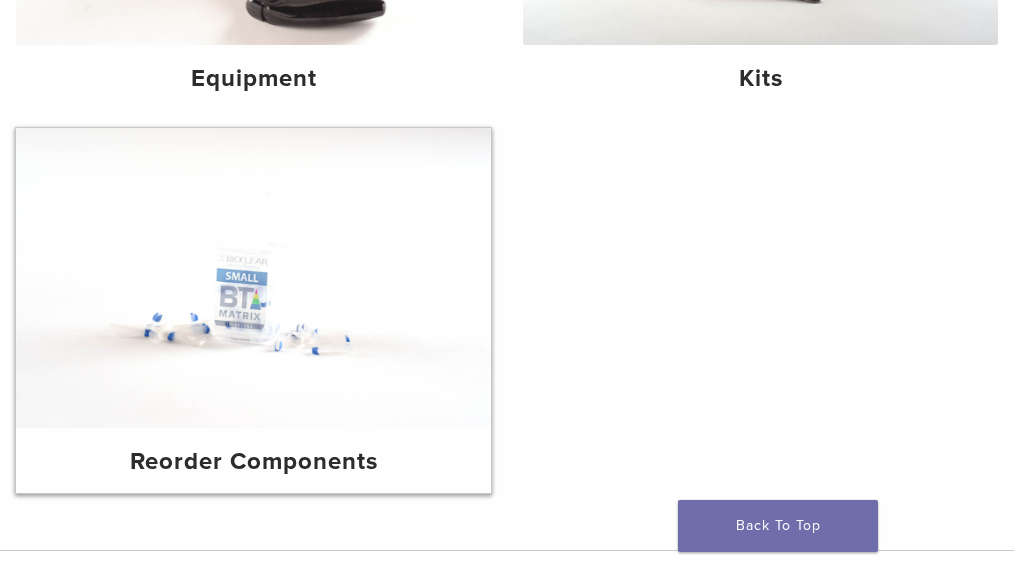 click at bounding box center [253, 278] 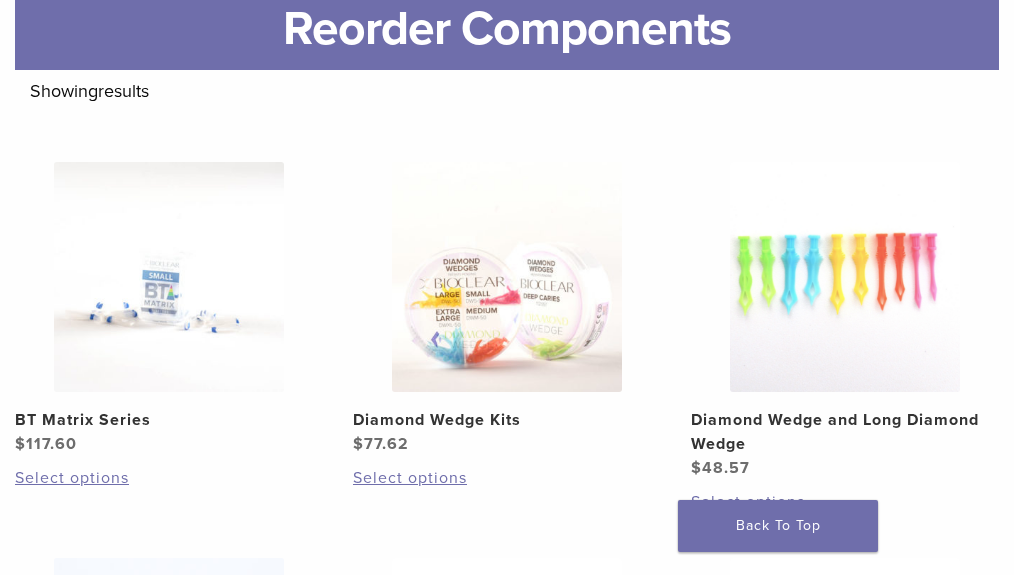 scroll, scrollTop: 250, scrollLeft: 0, axis: vertical 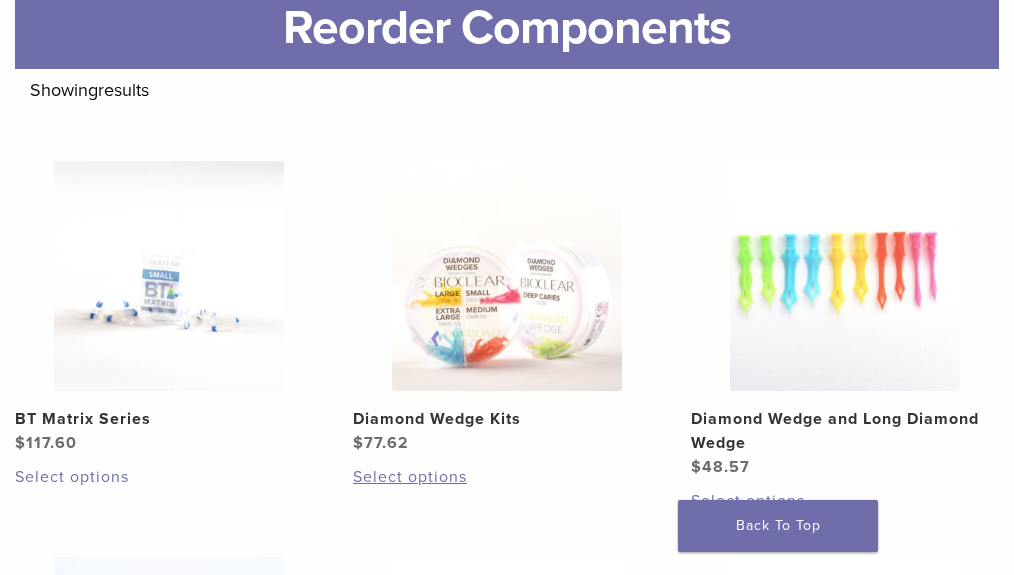 click on "Select options" at bounding box center (169, 477) 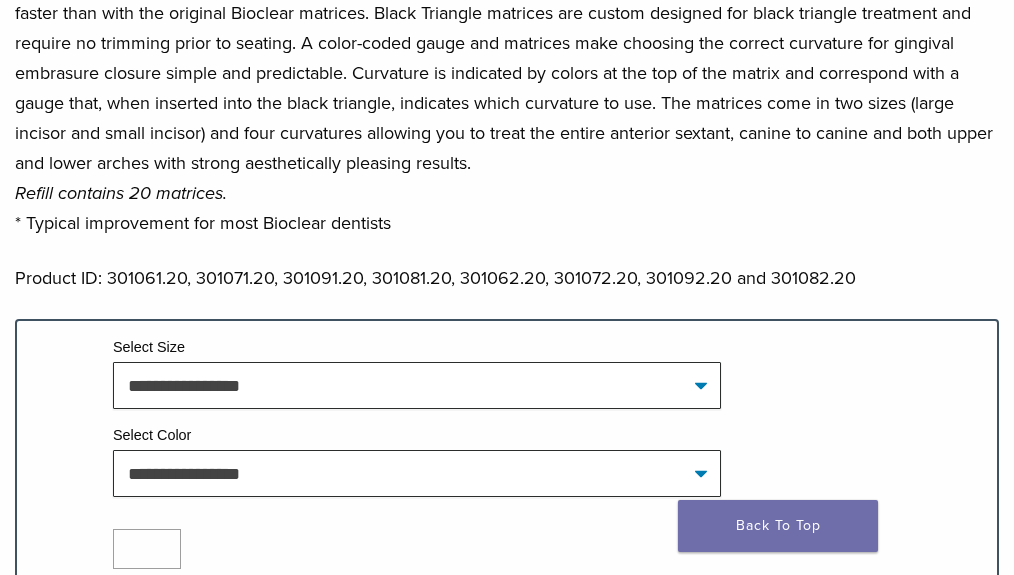 scroll, scrollTop: 1109, scrollLeft: 0, axis: vertical 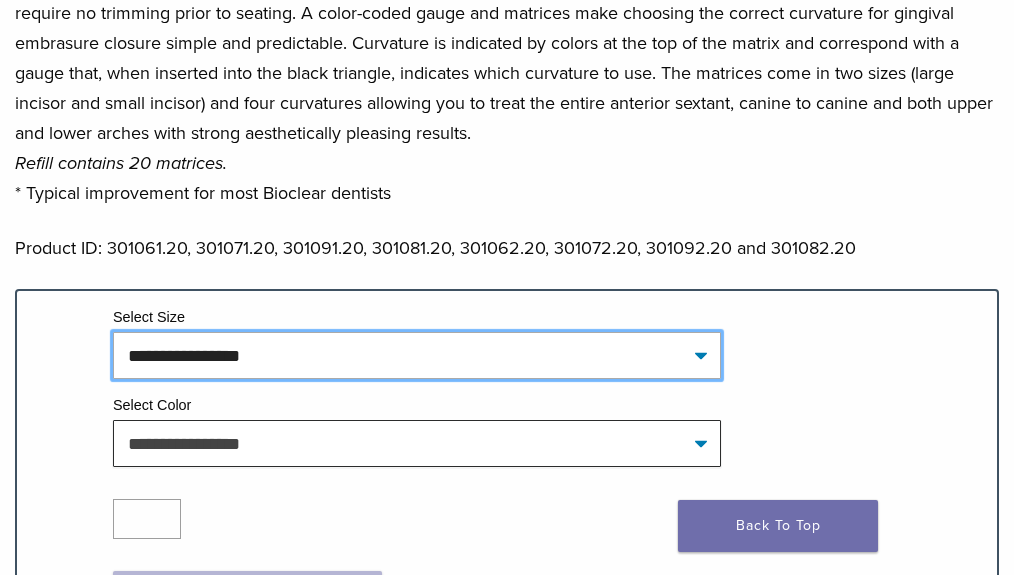 select on "*****" 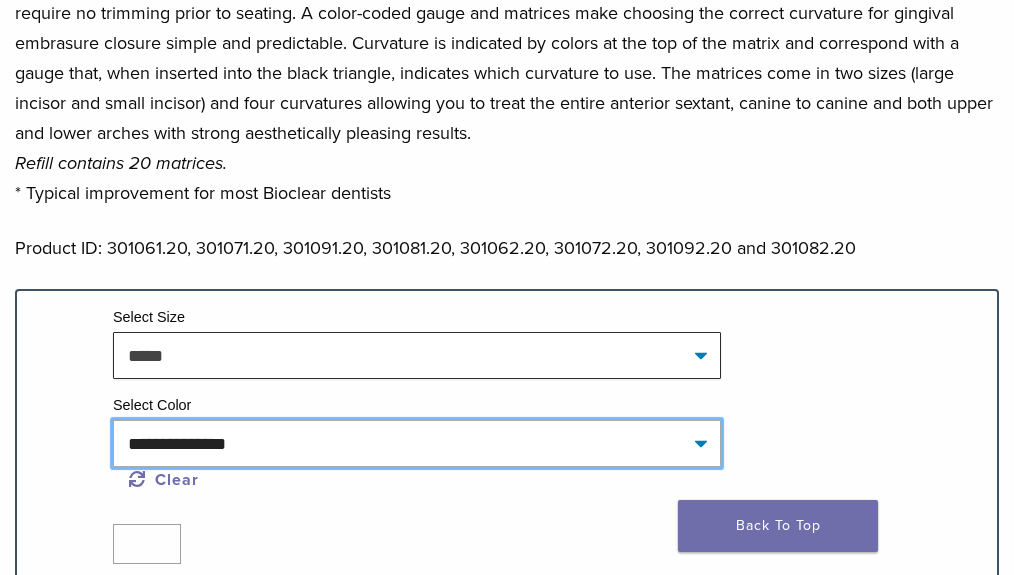 select on "****" 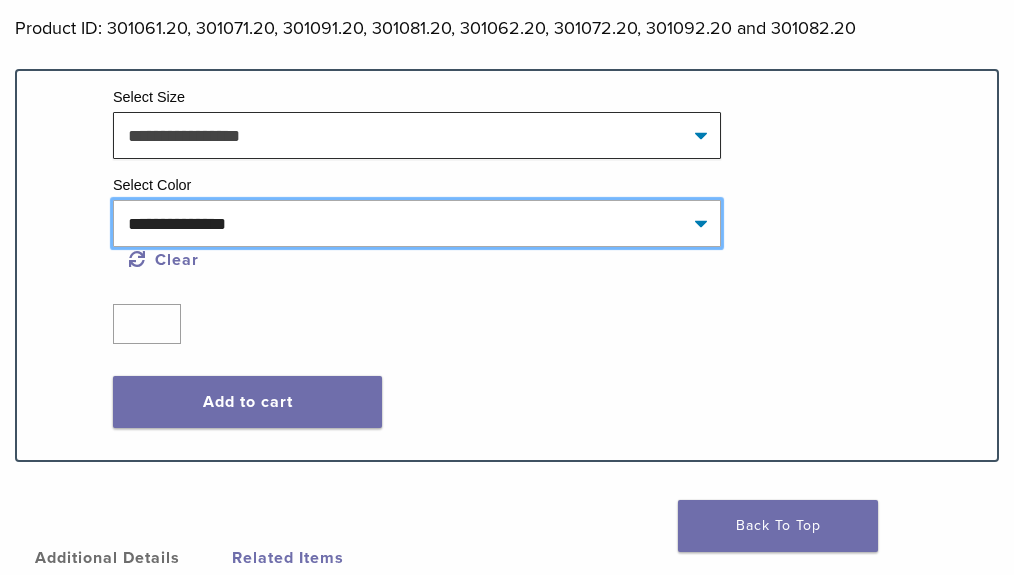 scroll, scrollTop: 1333, scrollLeft: 0, axis: vertical 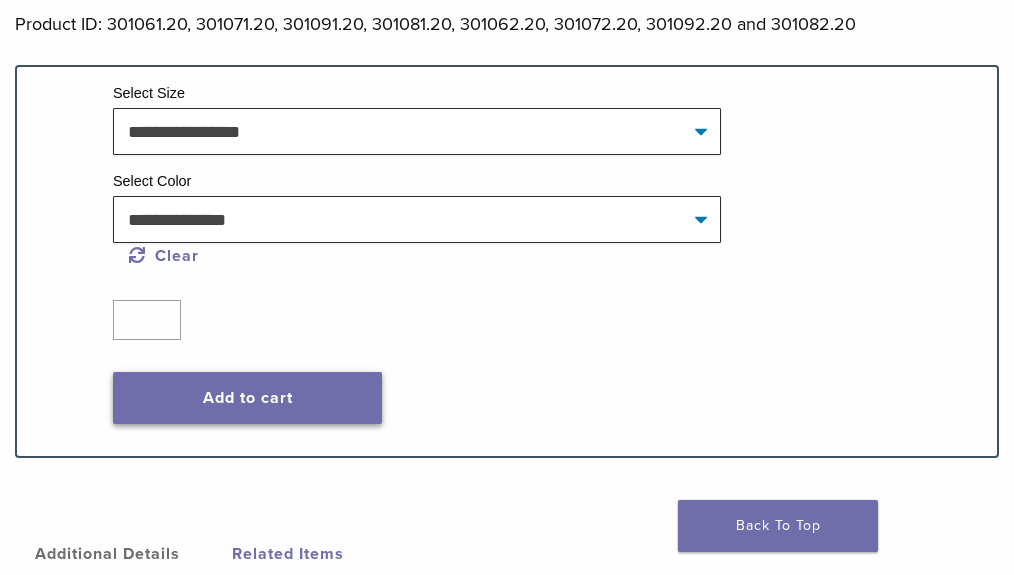 click on "Add to cart" 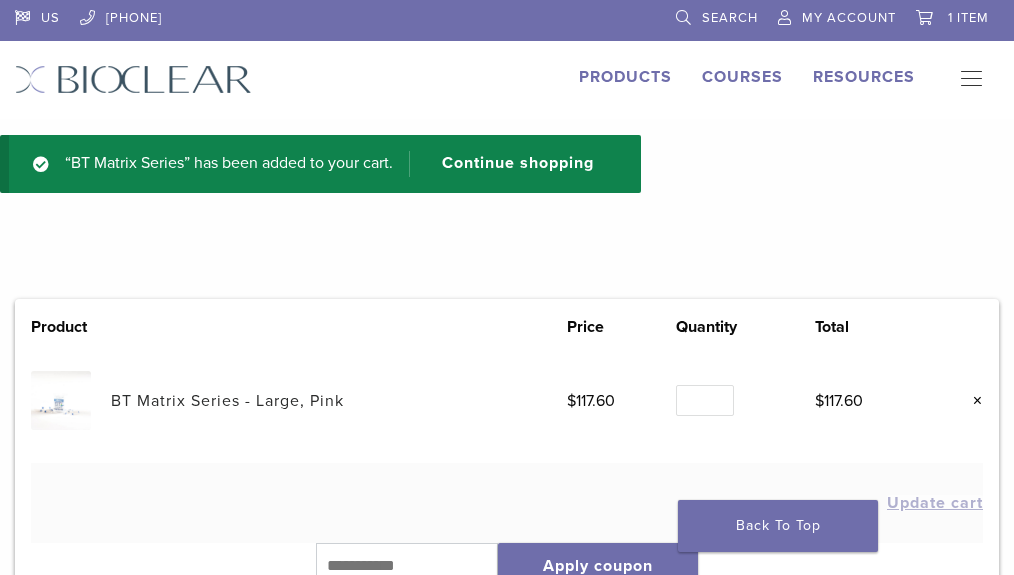 scroll, scrollTop: 0, scrollLeft: 0, axis: both 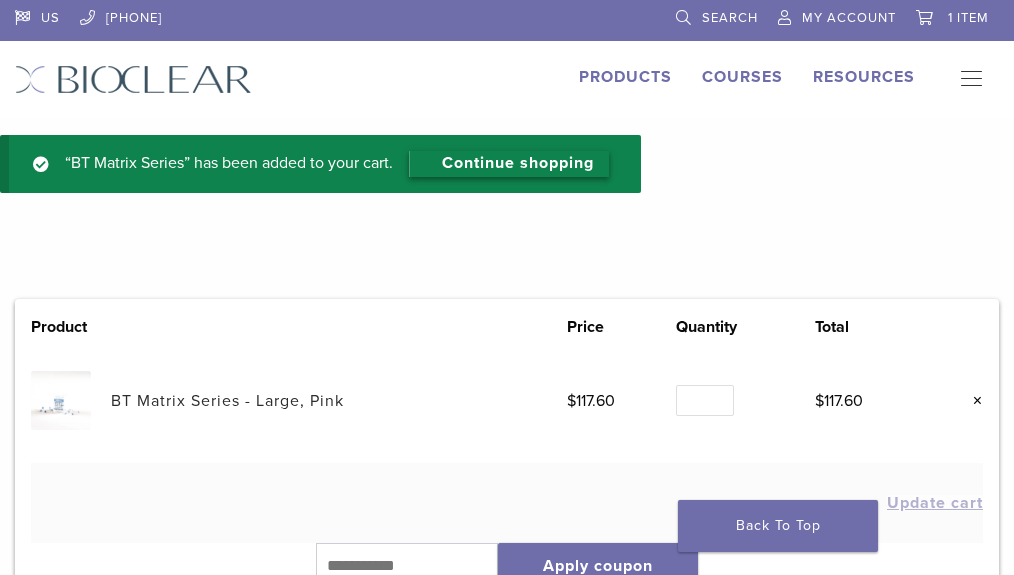 click on "Continue shopping" at bounding box center (509, 164) 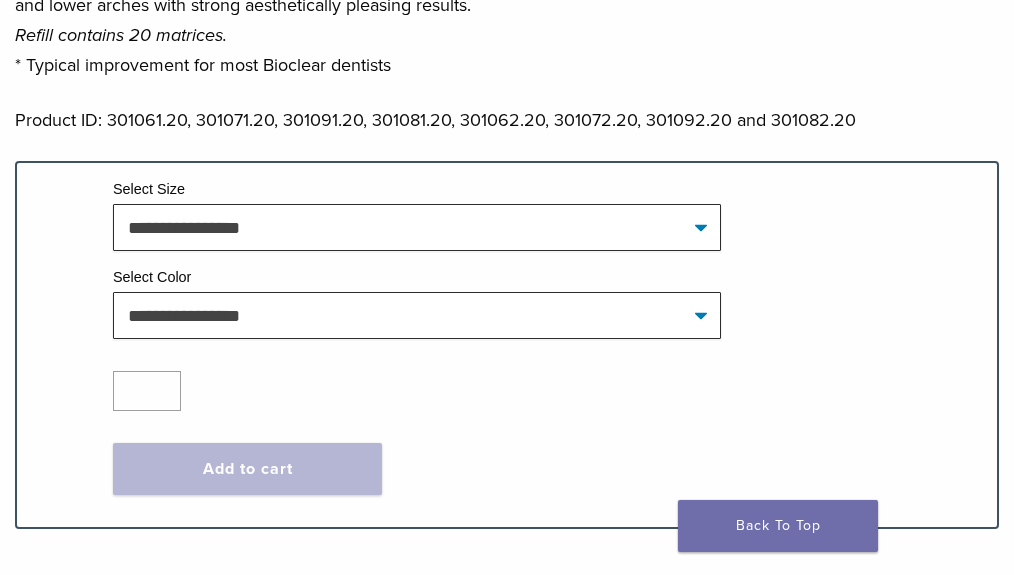scroll, scrollTop: 1273, scrollLeft: 0, axis: vertical 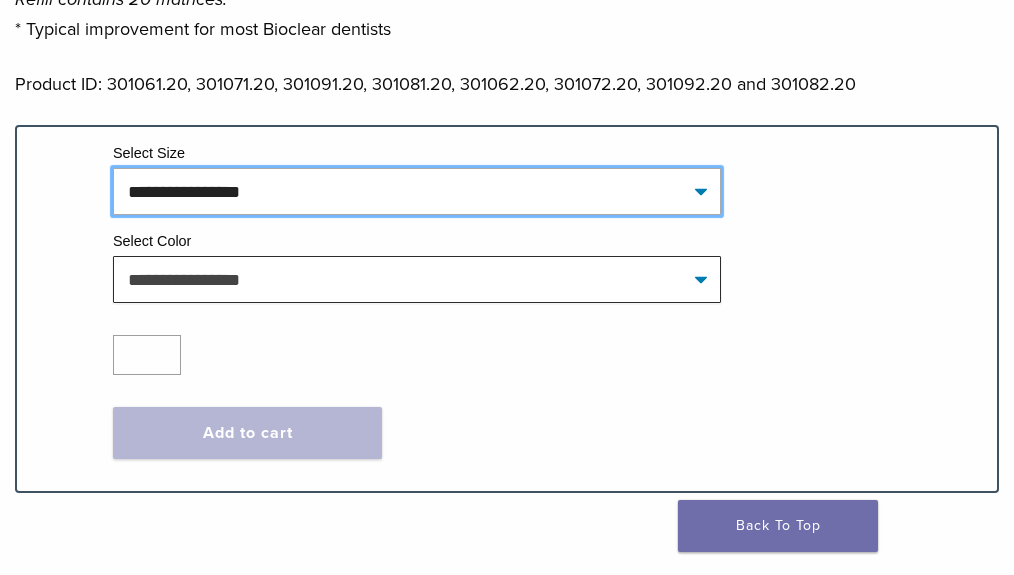 select on "*****" 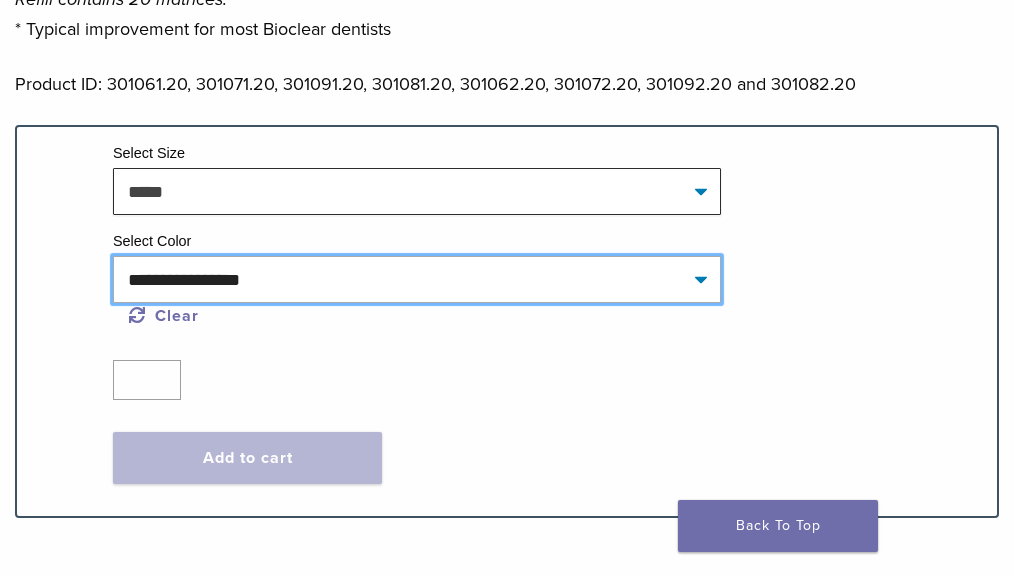 select on "******" 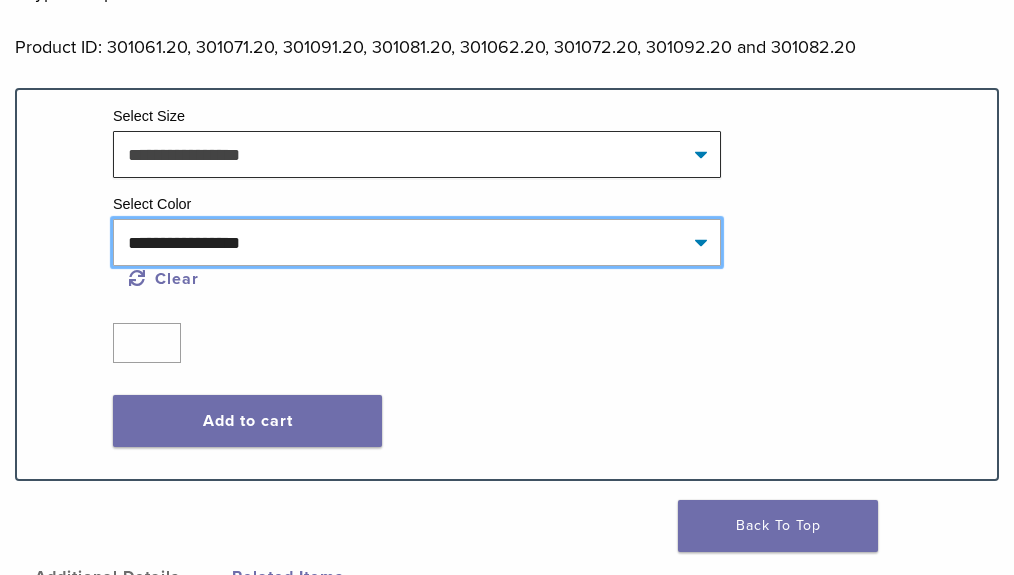 scroll, scrollTop: 1334, scrollLeft: 0, axis: vertical 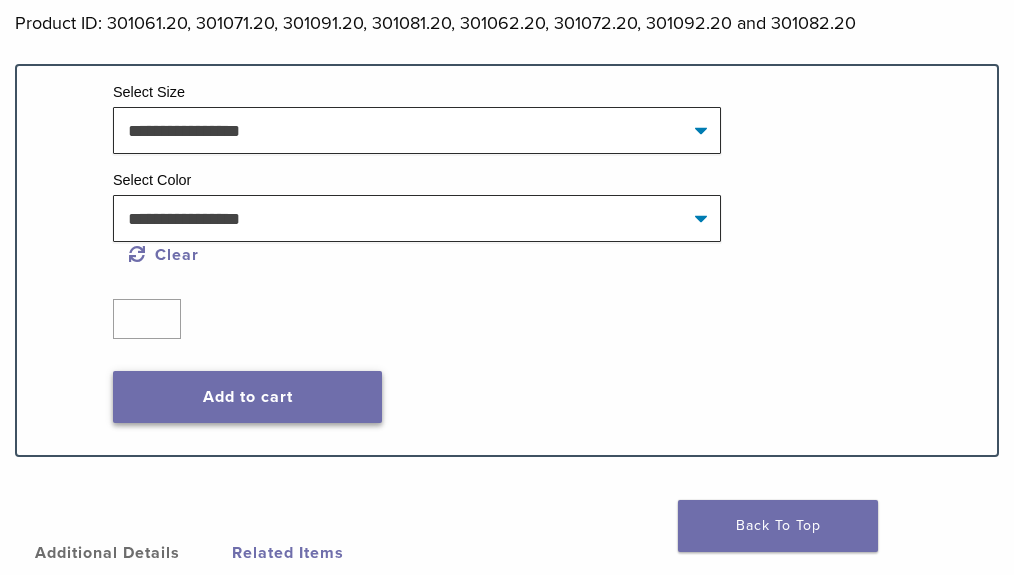 click on "Add to cart" 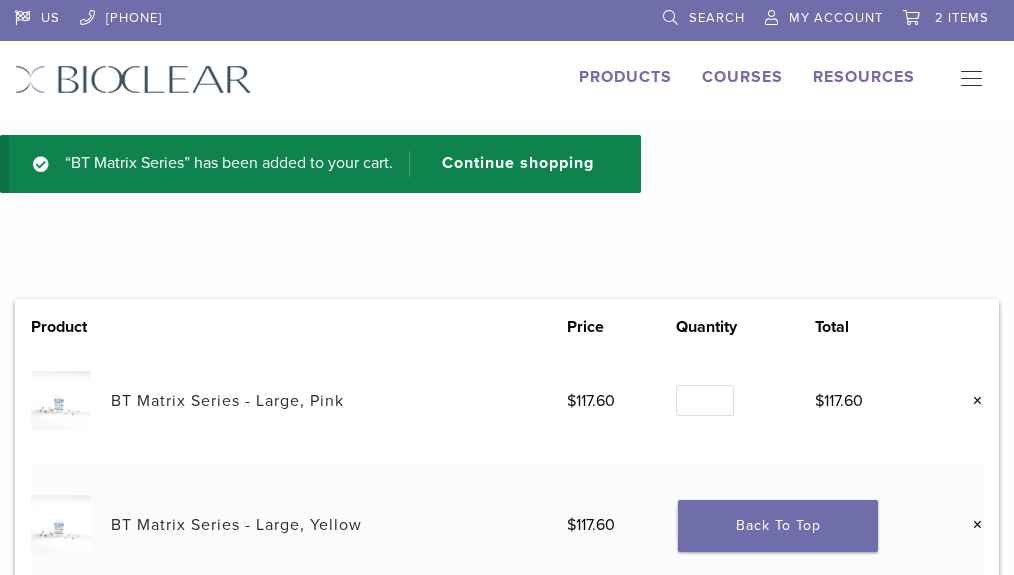 scroll, scrollTop: 0, scrollLeft: 0, axis: both 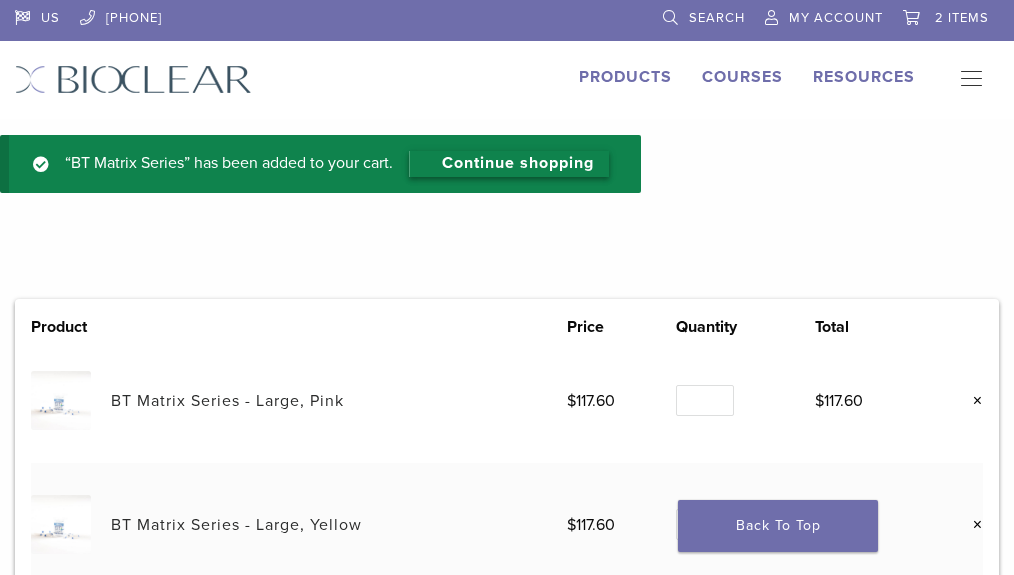 click on "Continue shopping" at bounding box center (509, 164) 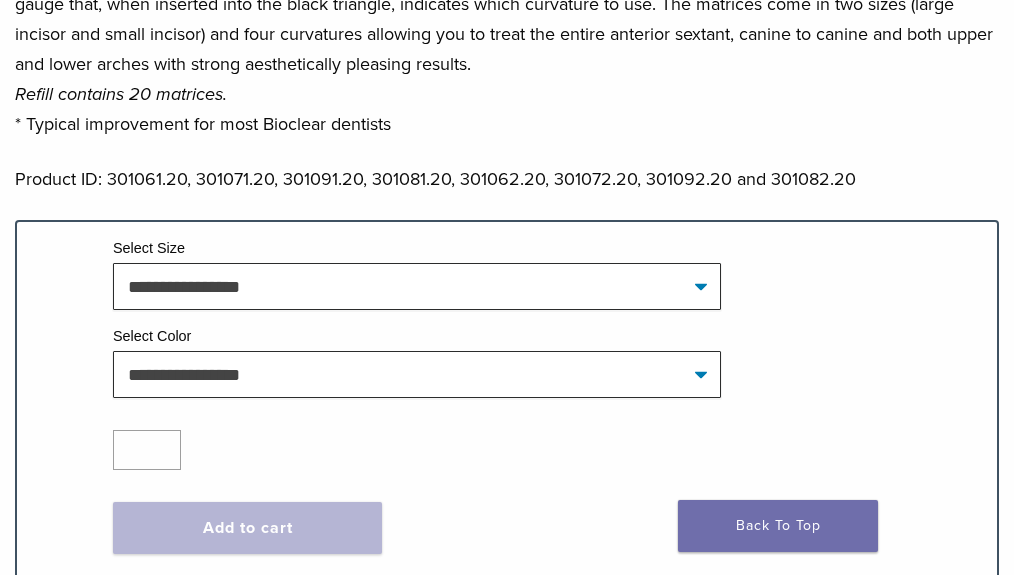 scroll, scrollTop: 1199, scrollLeft: 0, axis: vertical 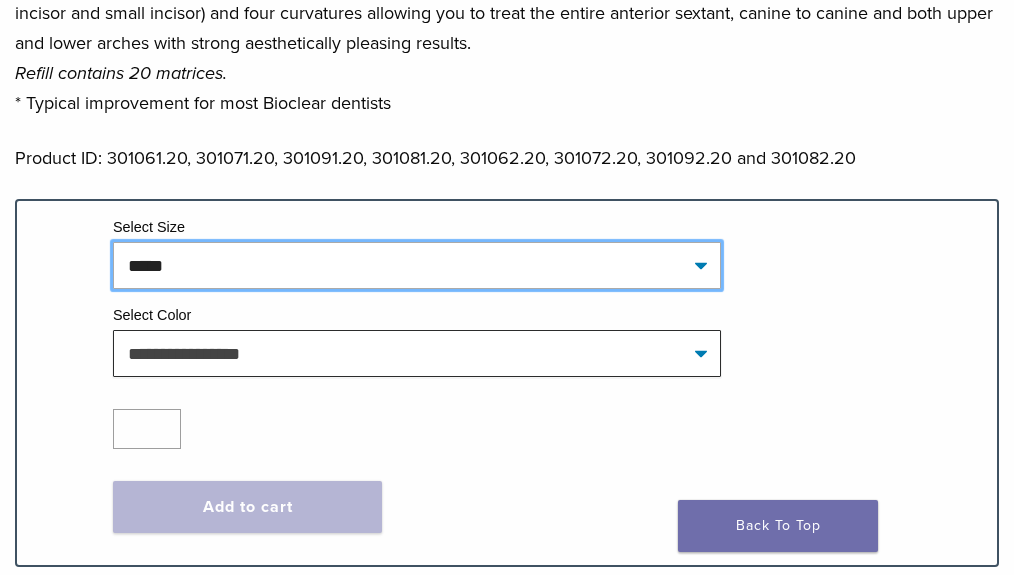 select on "*****" 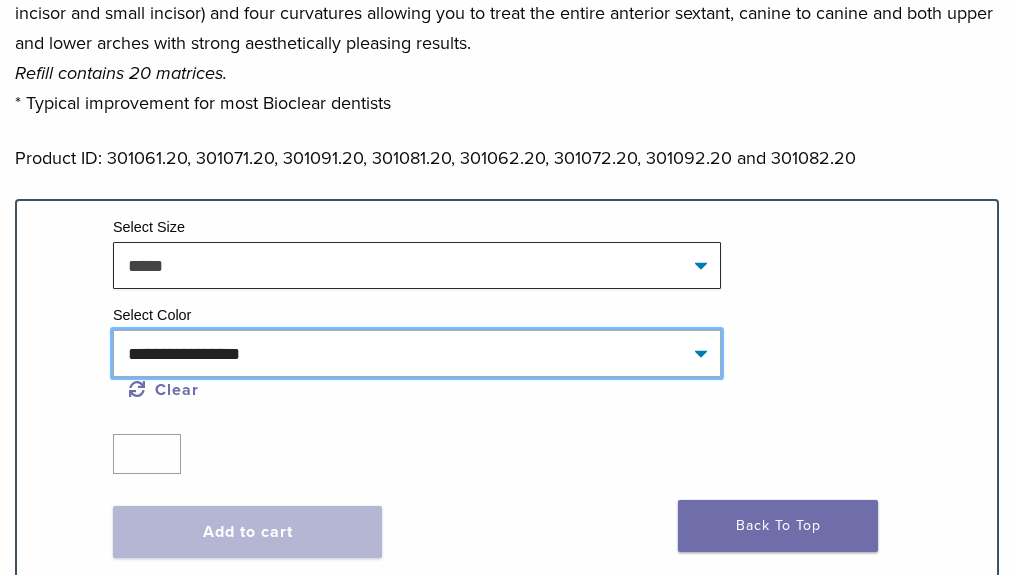 select on "****" 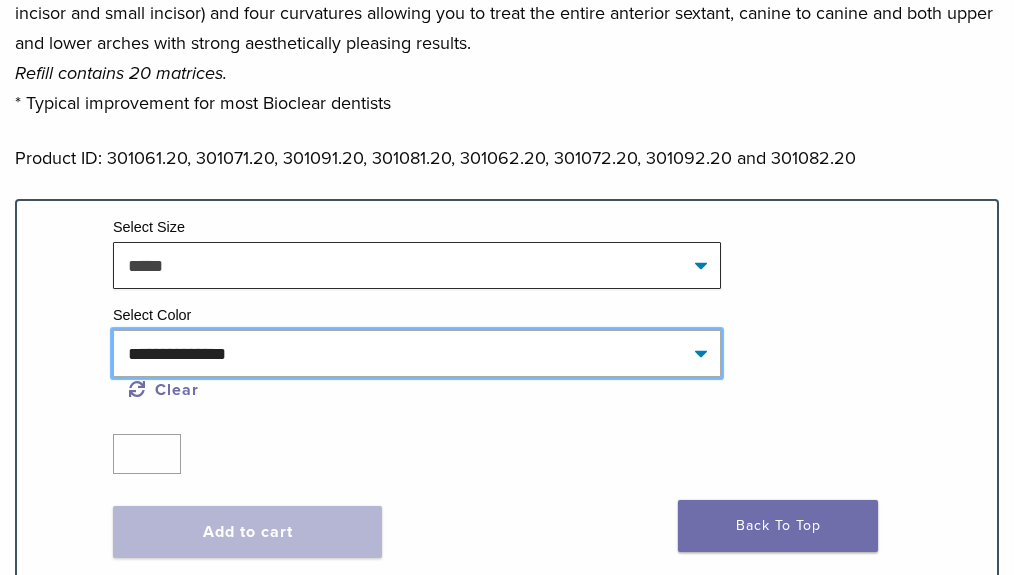 select on "*****" 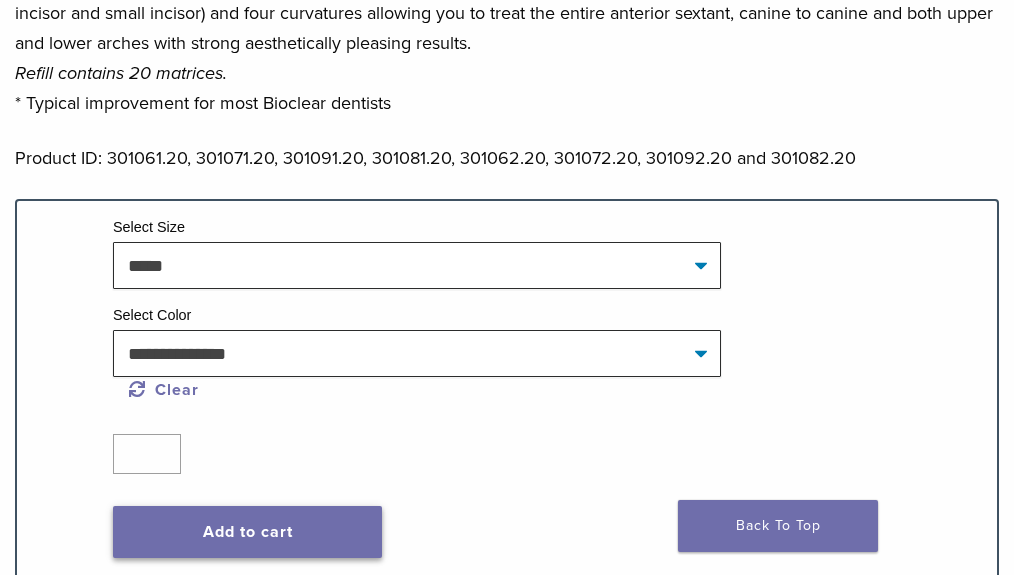 click on "Add to cart" 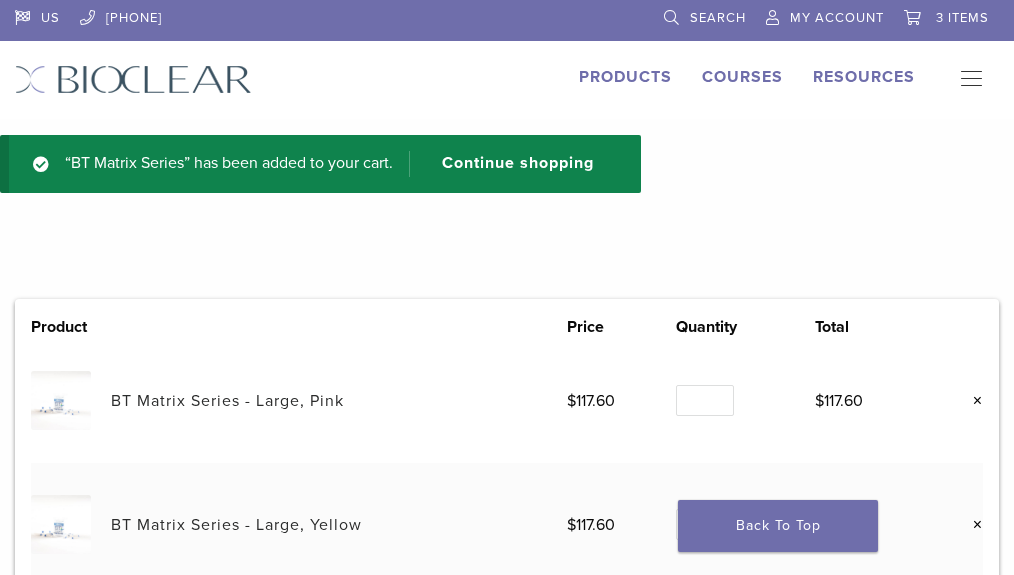 scroll, scrollTop: 0, scrollLeft: 0, axis: both 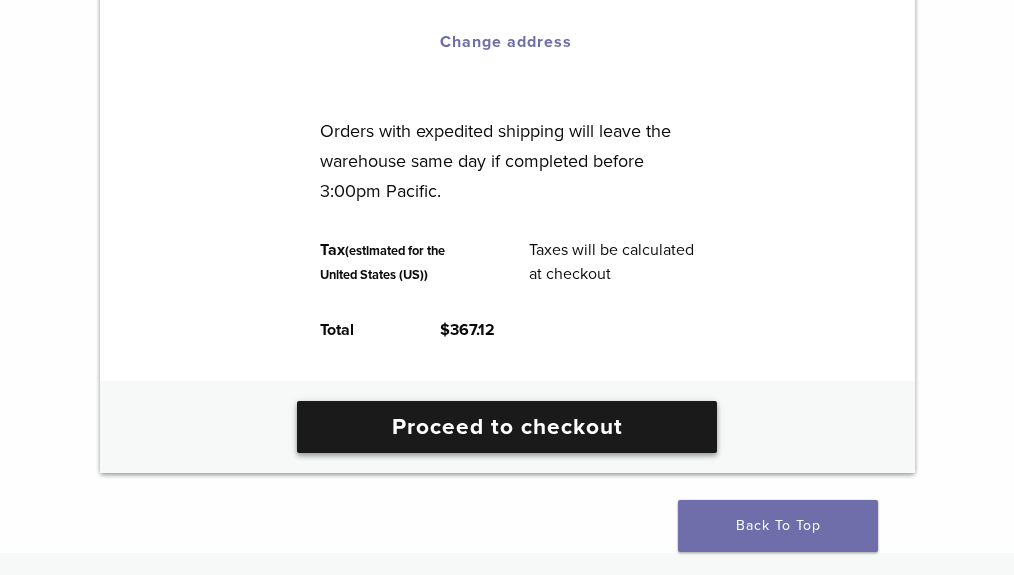 click on "Proceed to checkout" at bounding box center [507, 427] 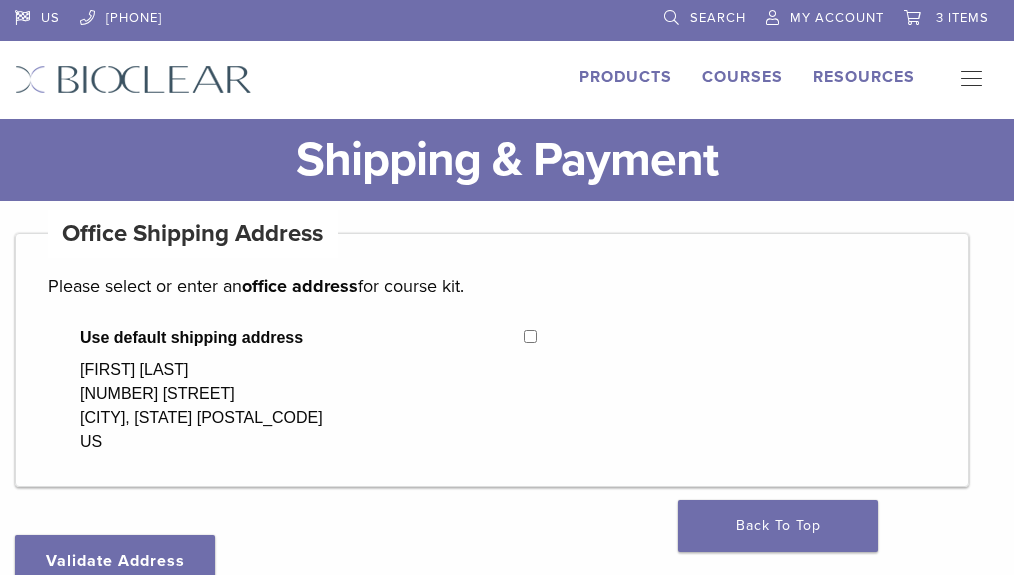 select on "**" 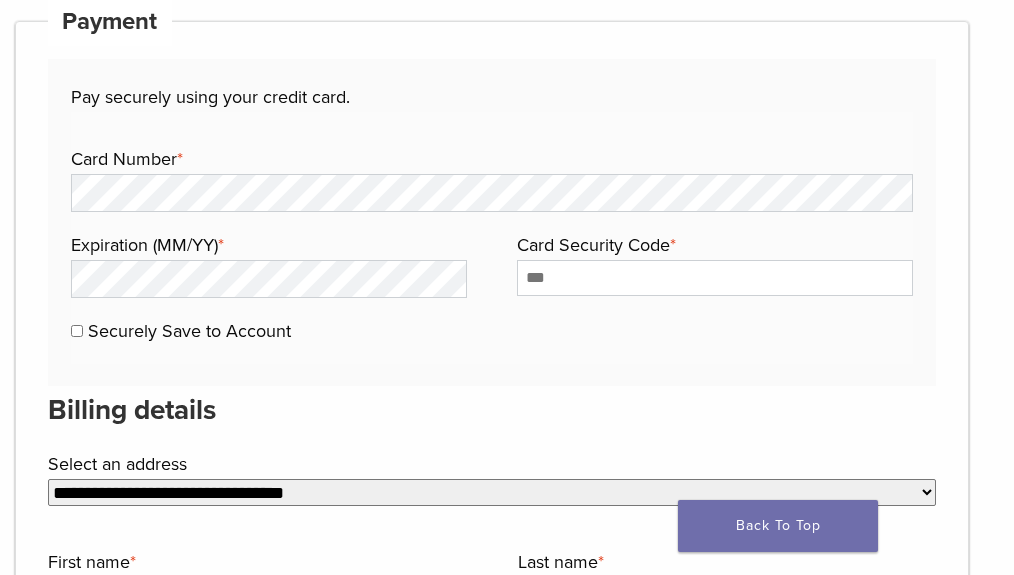 scroll, scrollTop: 1031, scrollLeft: 0, axis: vertical 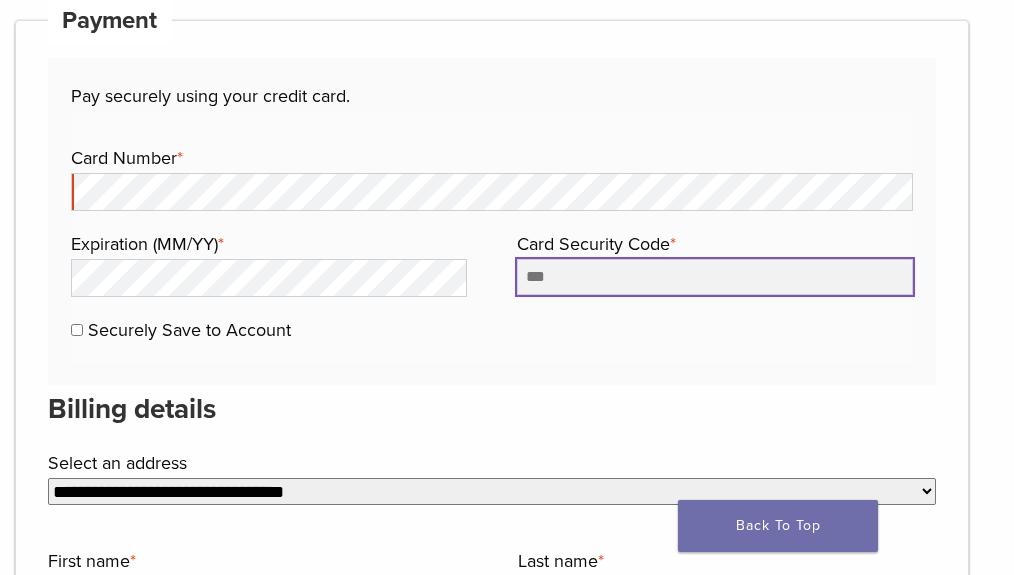 type on "***" 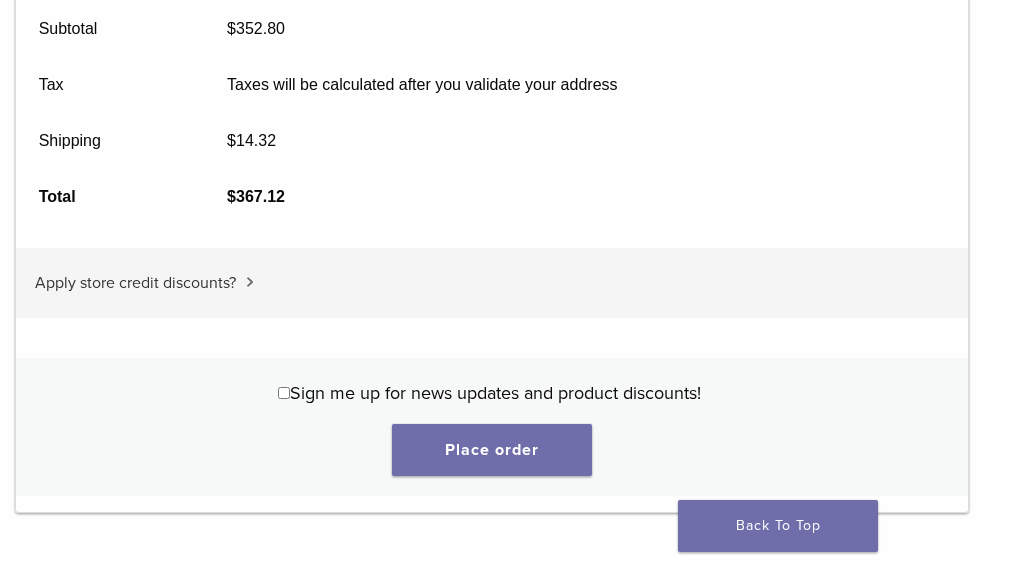 scroll, scrollTop: 2731, scrollLeft: 0, axis: vertical 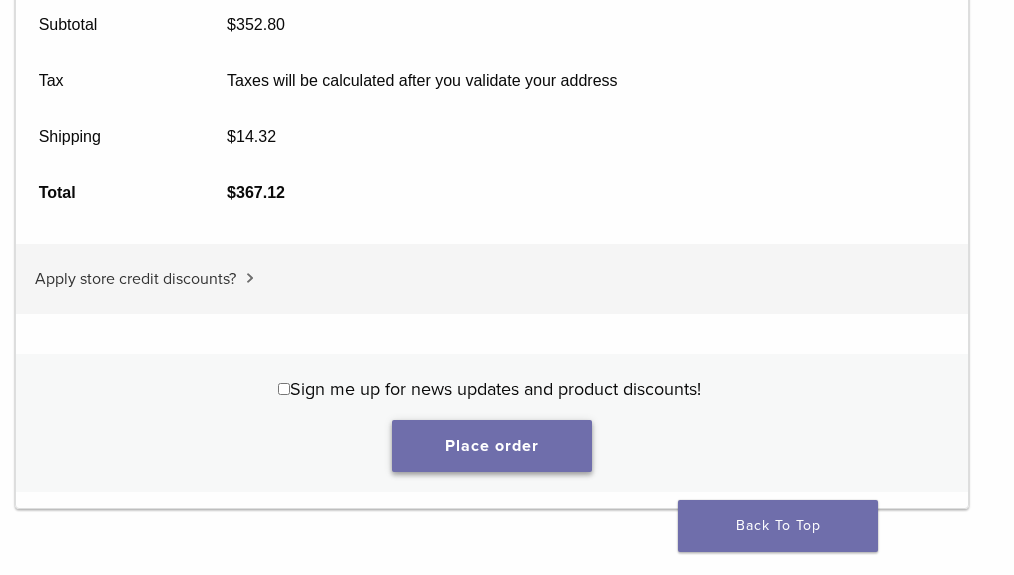 click on "Place order" at bounding box center [492, 446] 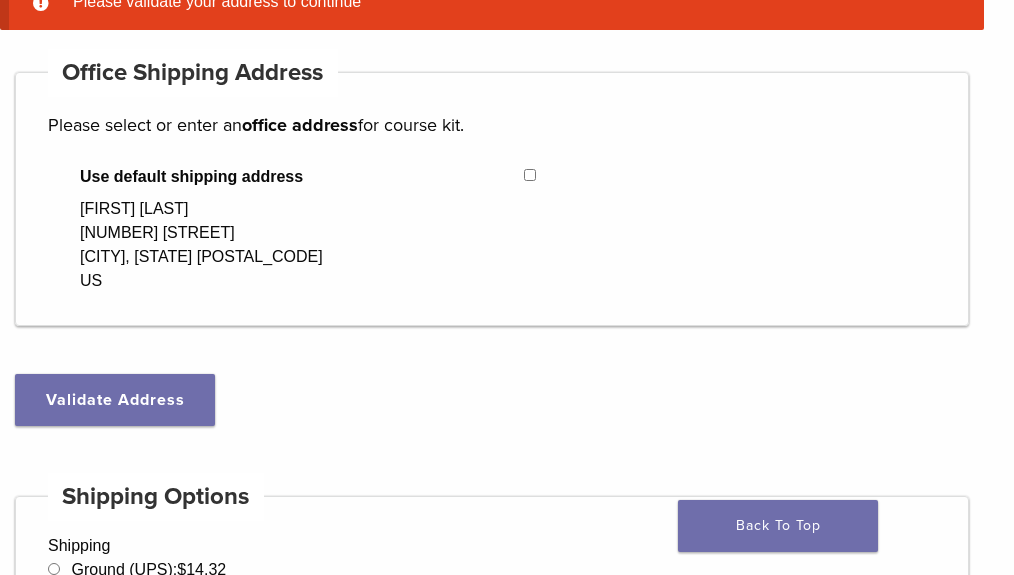 scroll, scrollTop: 132, scrollLeft: 0, axis: vertical 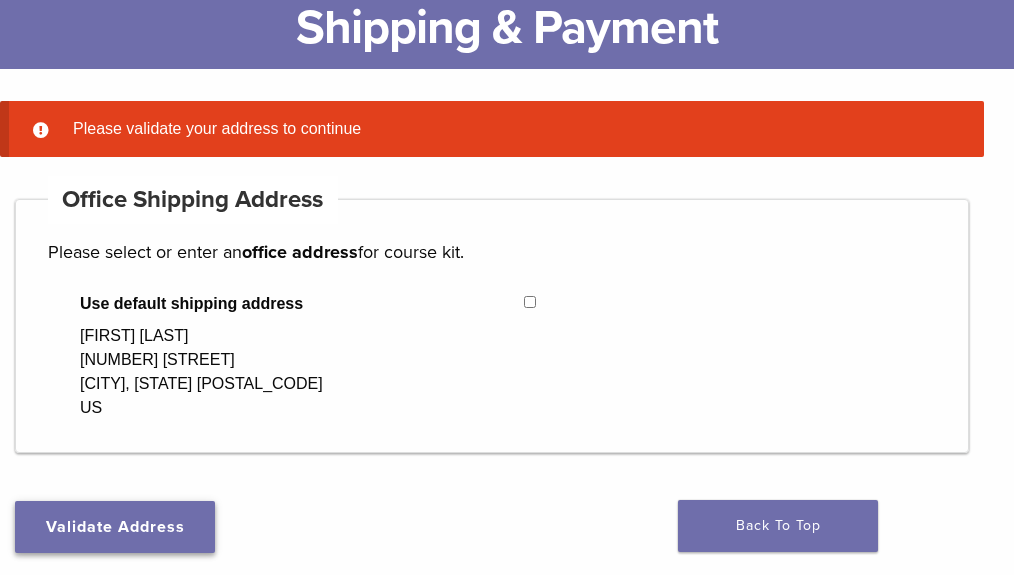 click on "Validate Address" at bounding box center [115, 527] 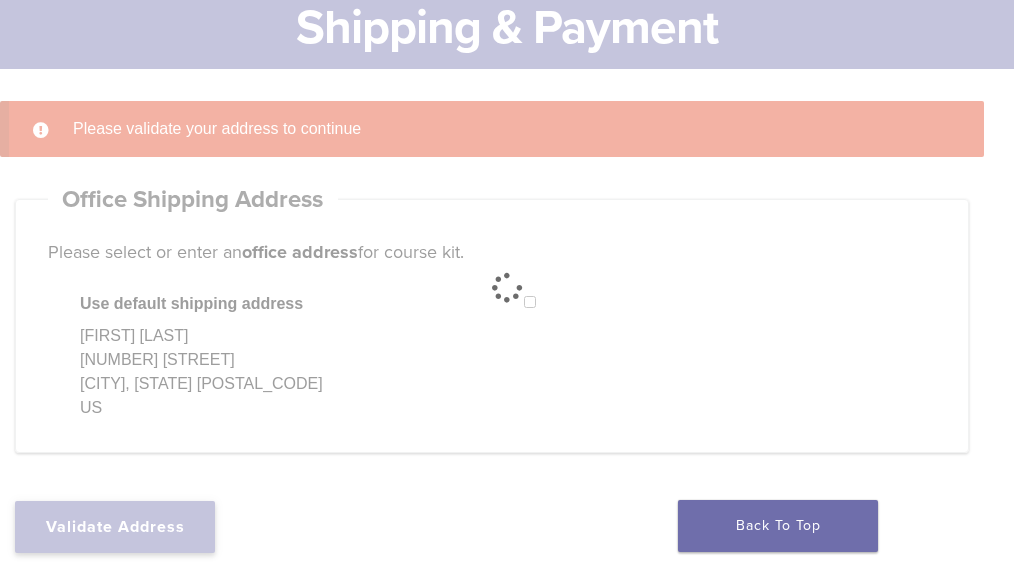 select on "**" 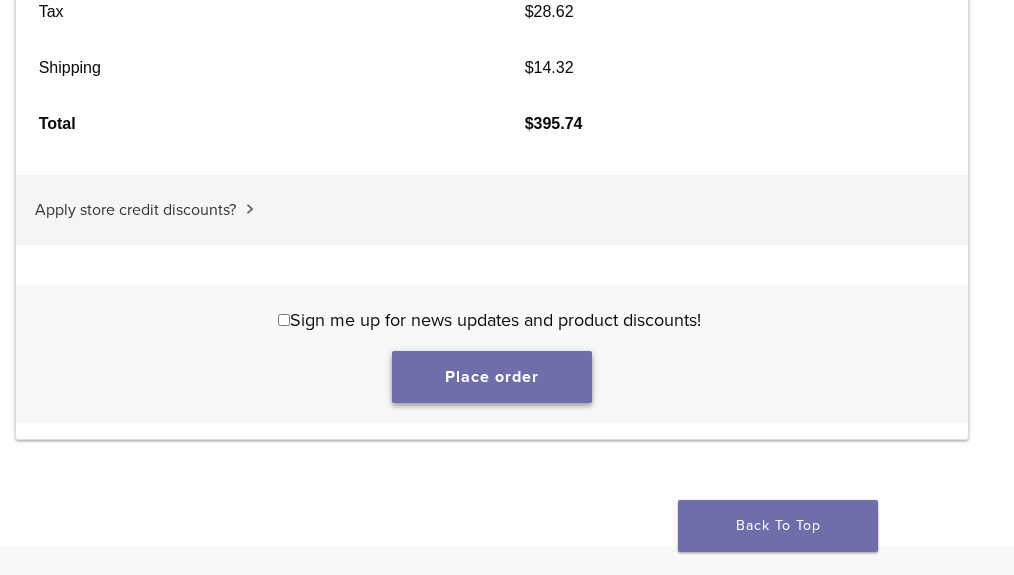 scroll, scrollTop: 2846, scrollLeft: 0, axis: vertical 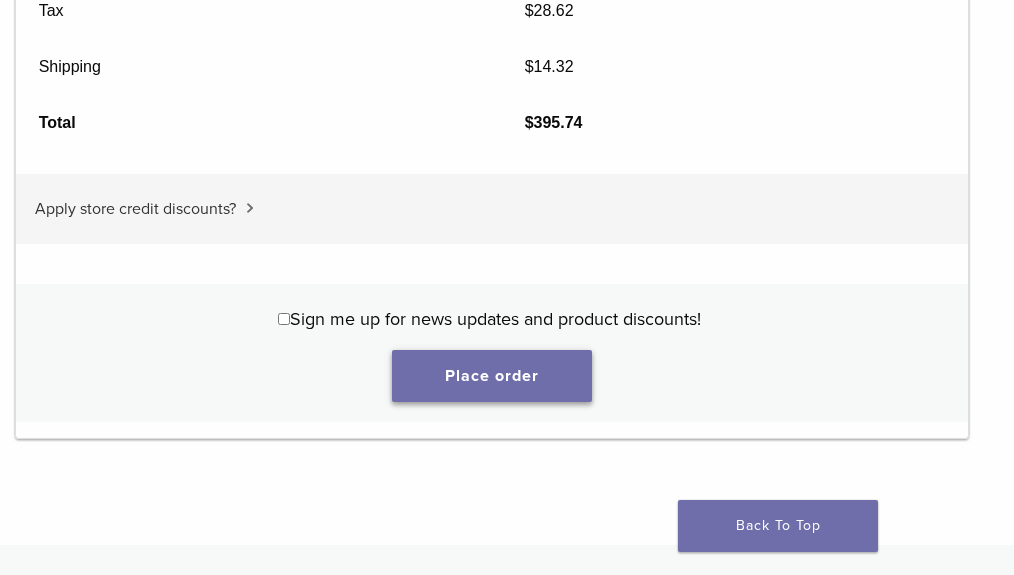 click on "Place order" at bounding box center (492, 376) 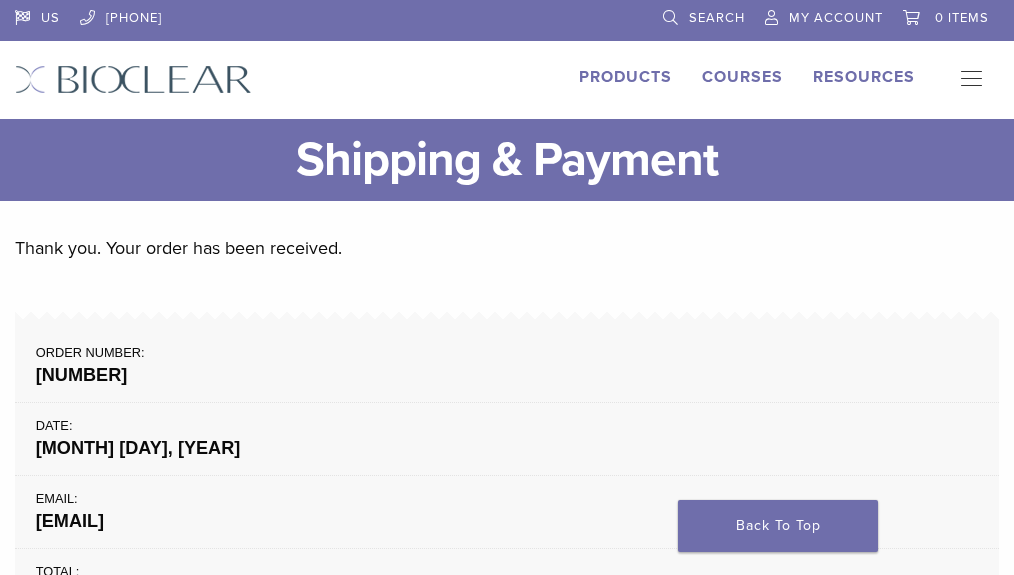 scroll, scrollTop: 0, scrollLeft: 0, axis: both 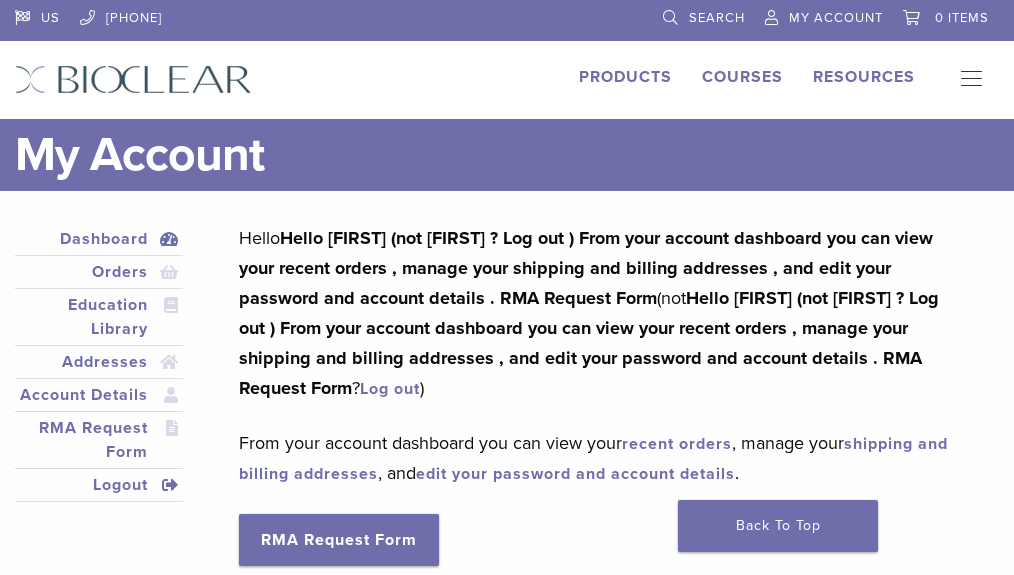click on "Logout" at bounding box center [99, 485] 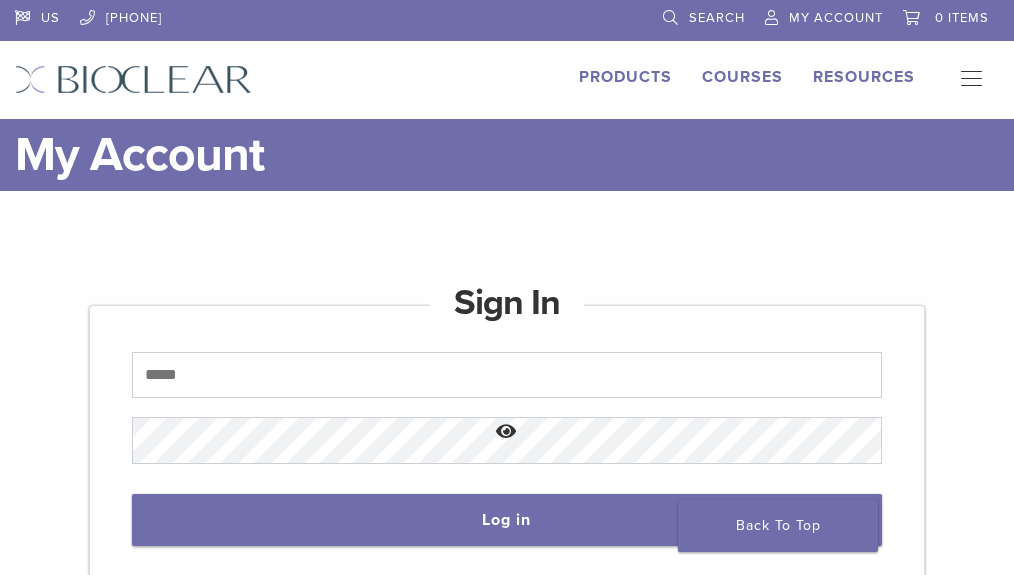 scroll, scrollTop: 0, scrollLeft: 0, axis: both 